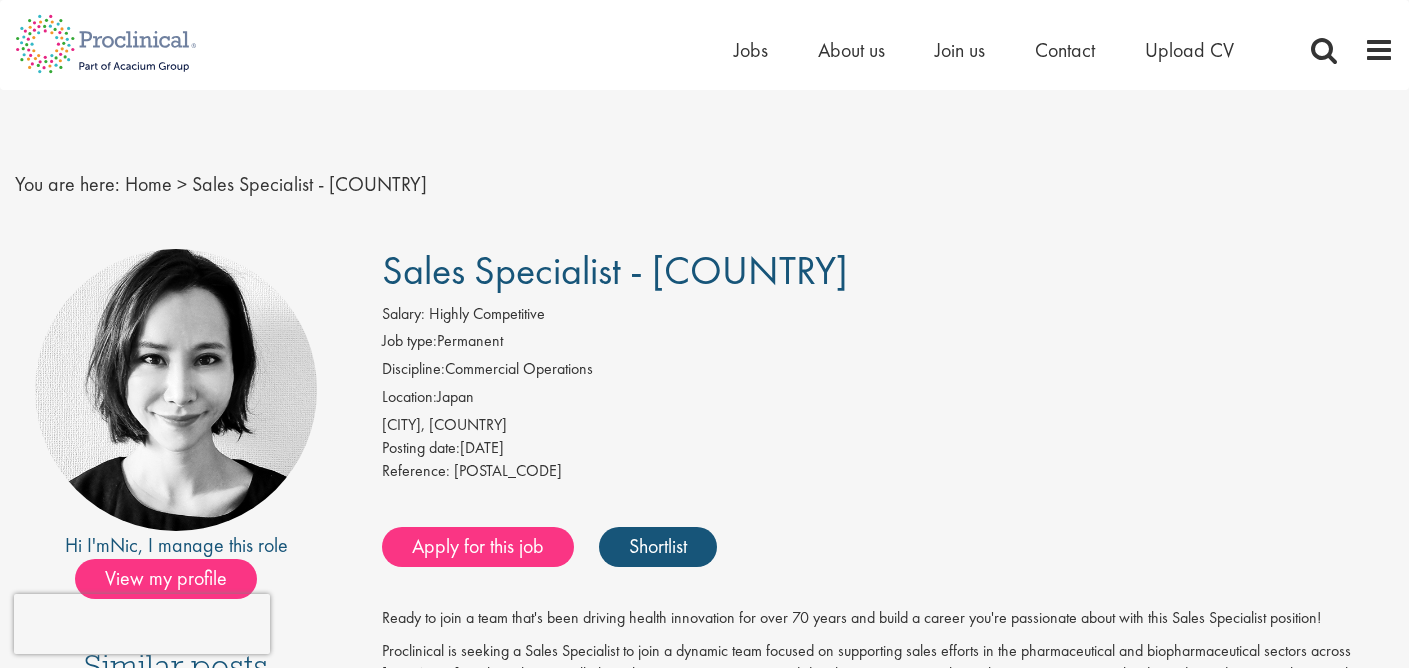 scroll, scrollTop: 1507, scrollLeft: 0, axis: vertical 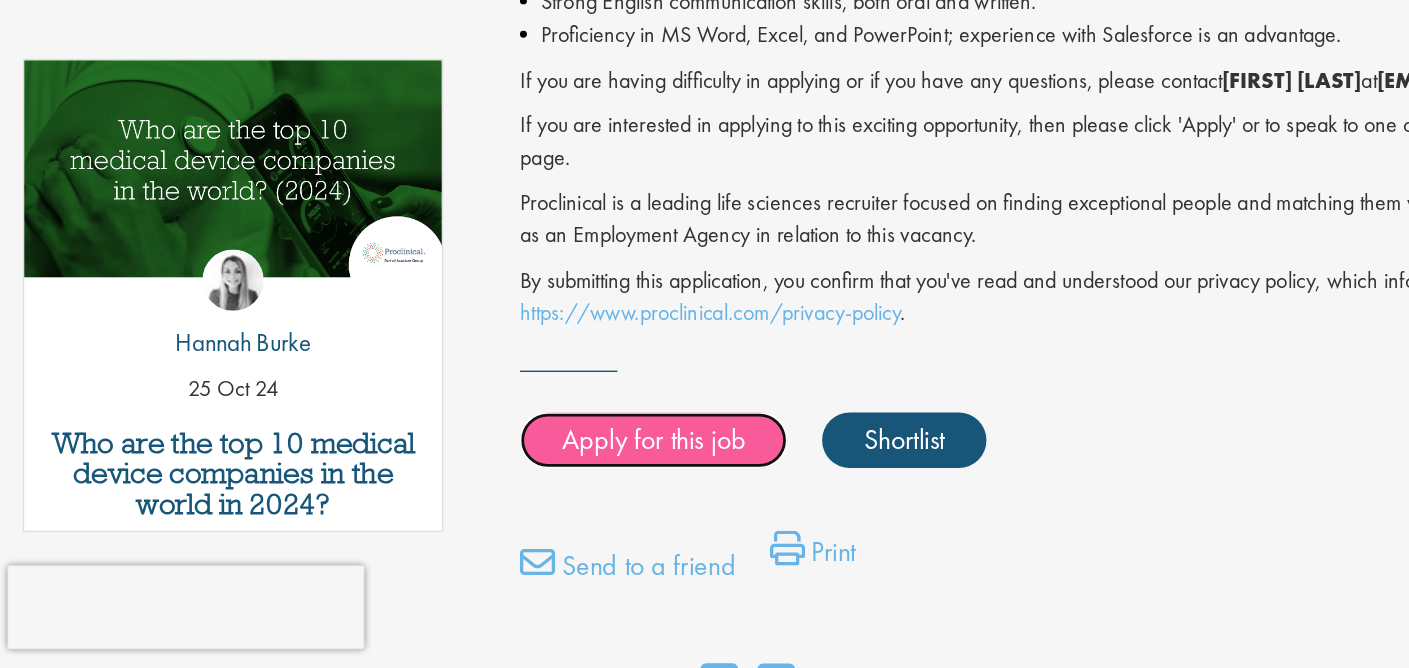 click on "Apply for this job" at bounding box center [478, 504] 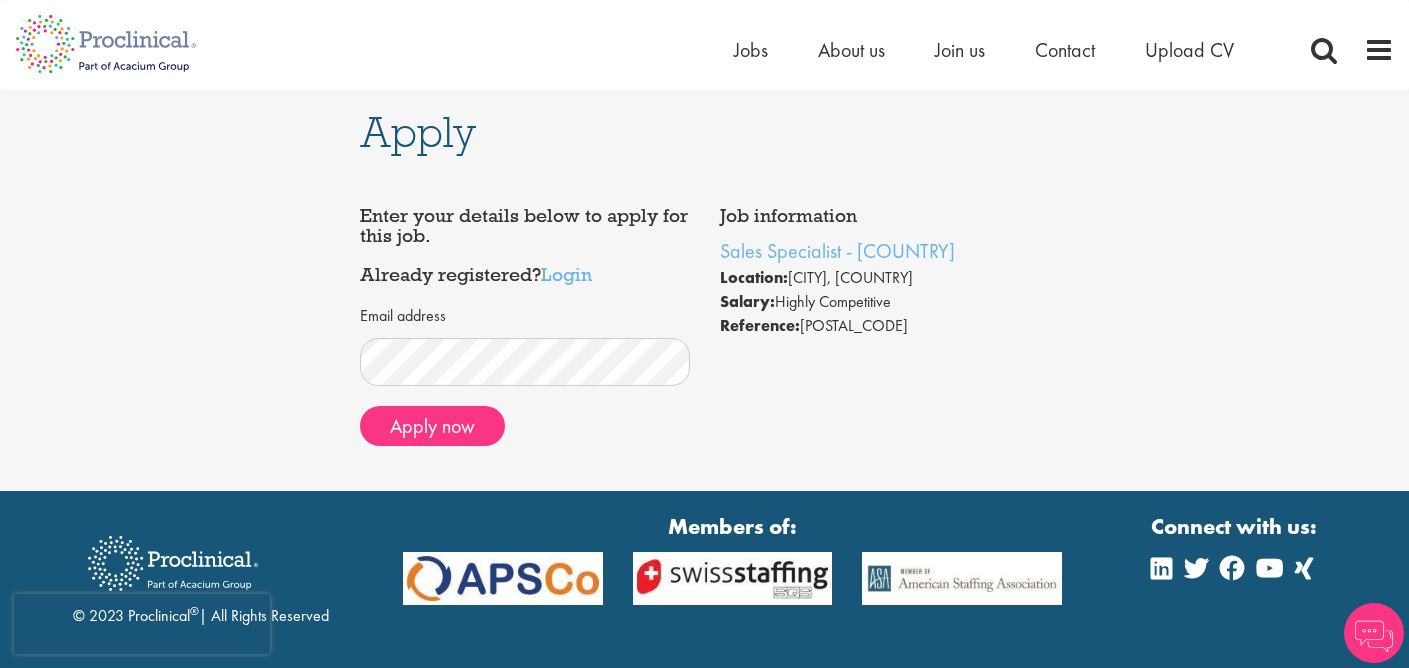 scroll, scrollTop: 0, scrollLeft: 0, axis: both 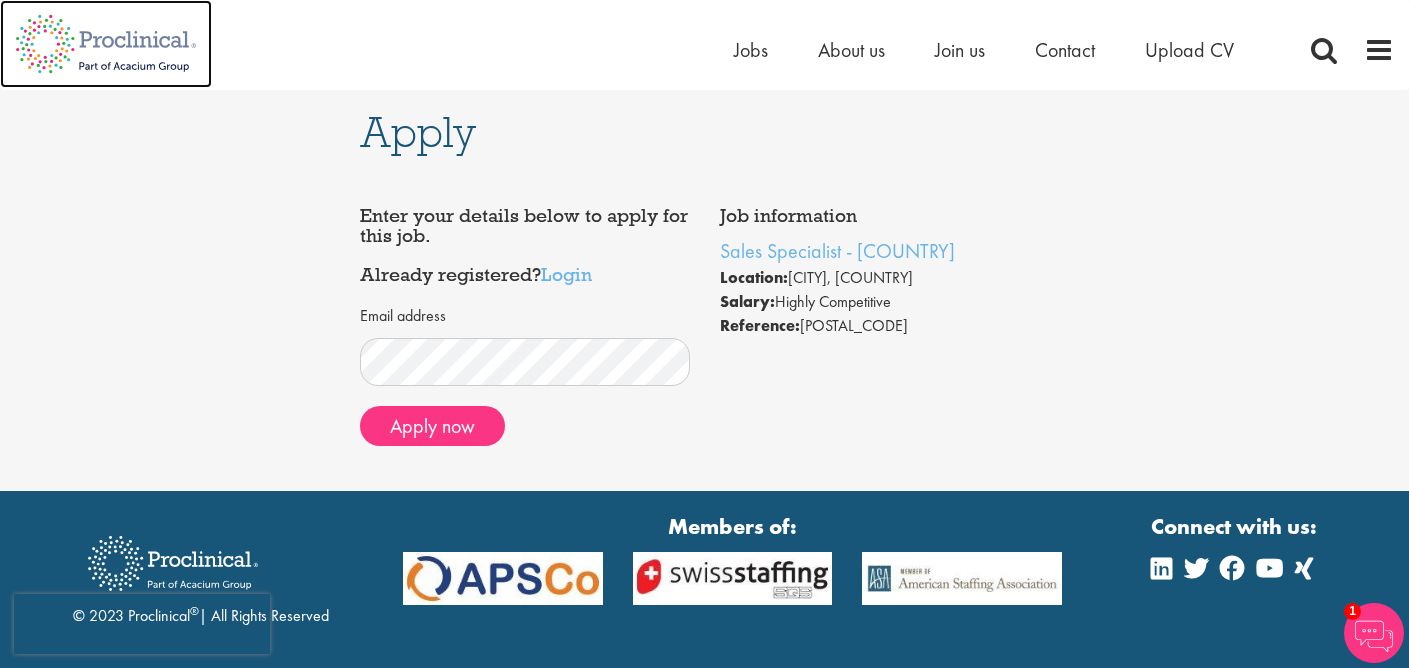 click at bounding box center [106, 44] 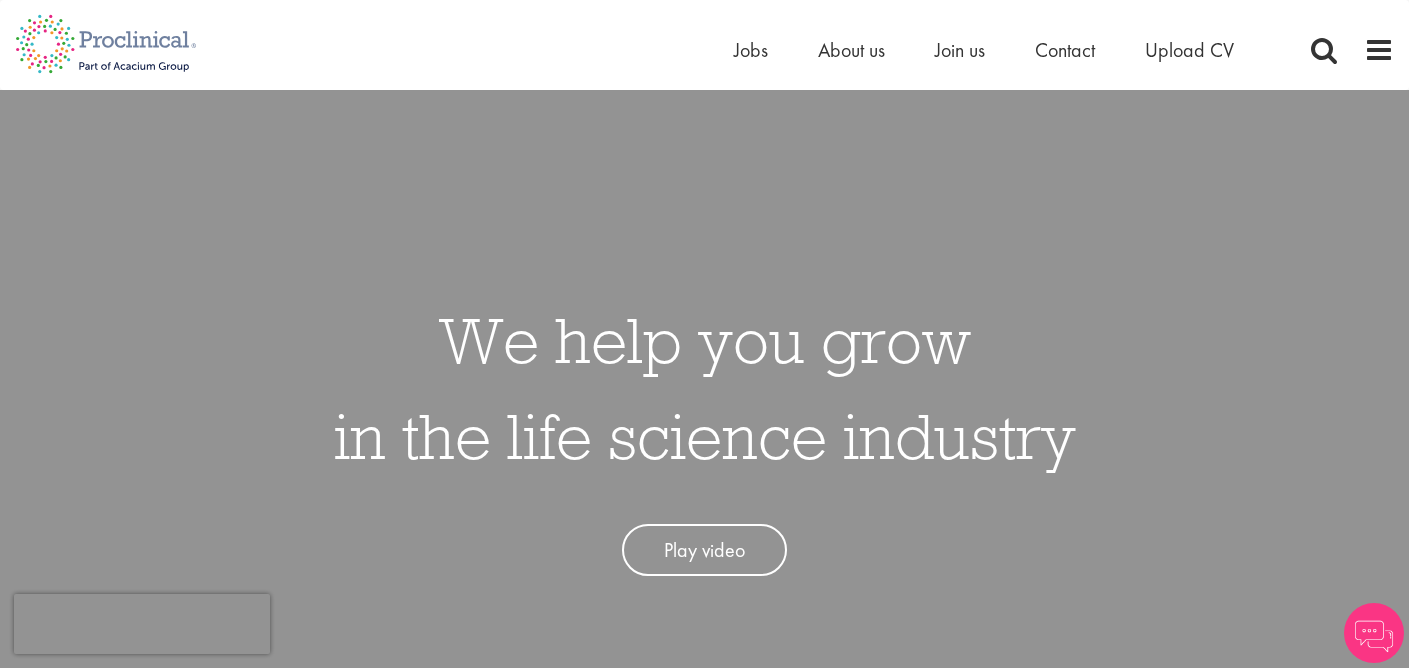 scroll, scrollTop: 0, scrollLeft: 0, axis: both 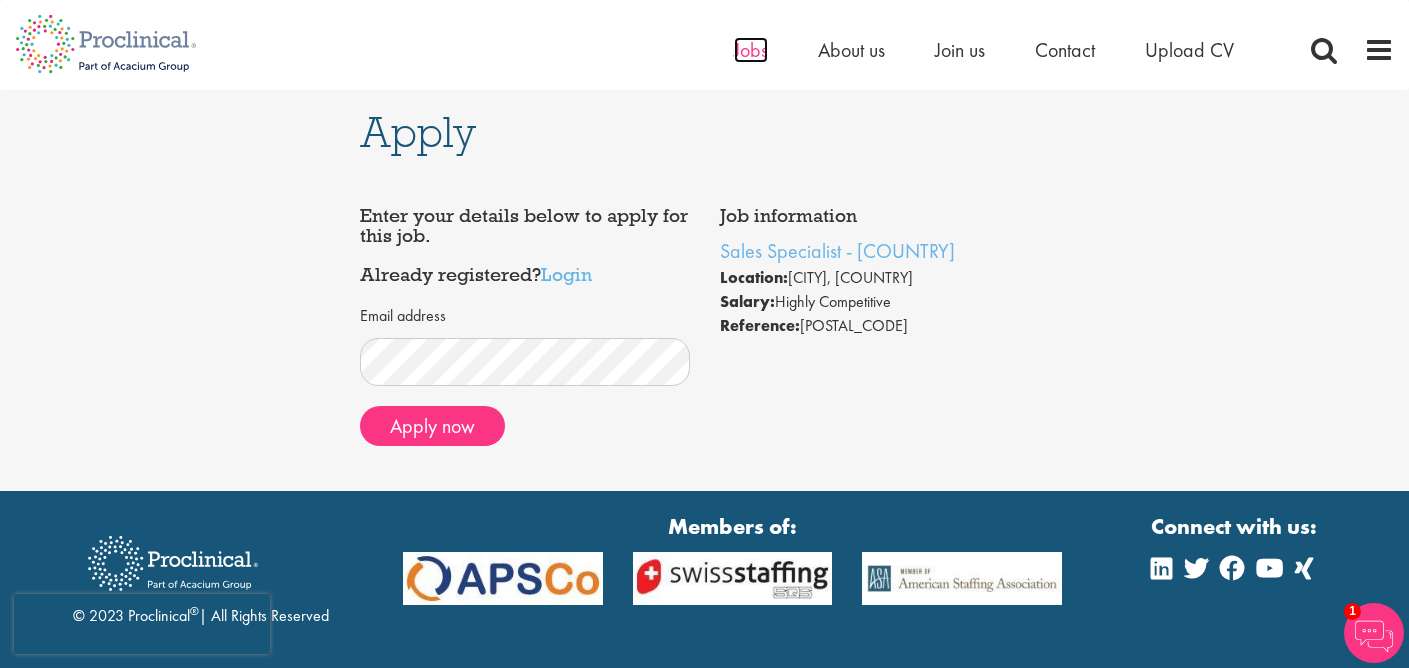 click on "Jobs" at bounding box center [751, 50] 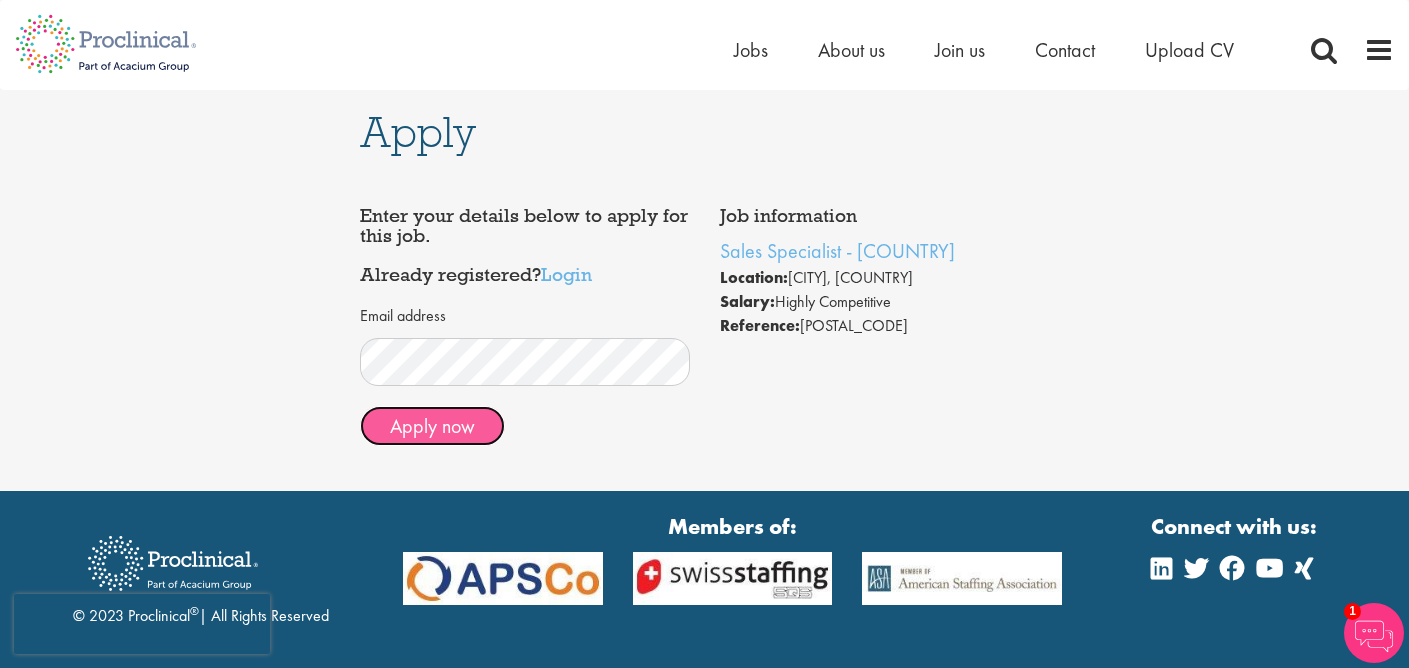 click on "Apply now" at bounding box center [432, 426] 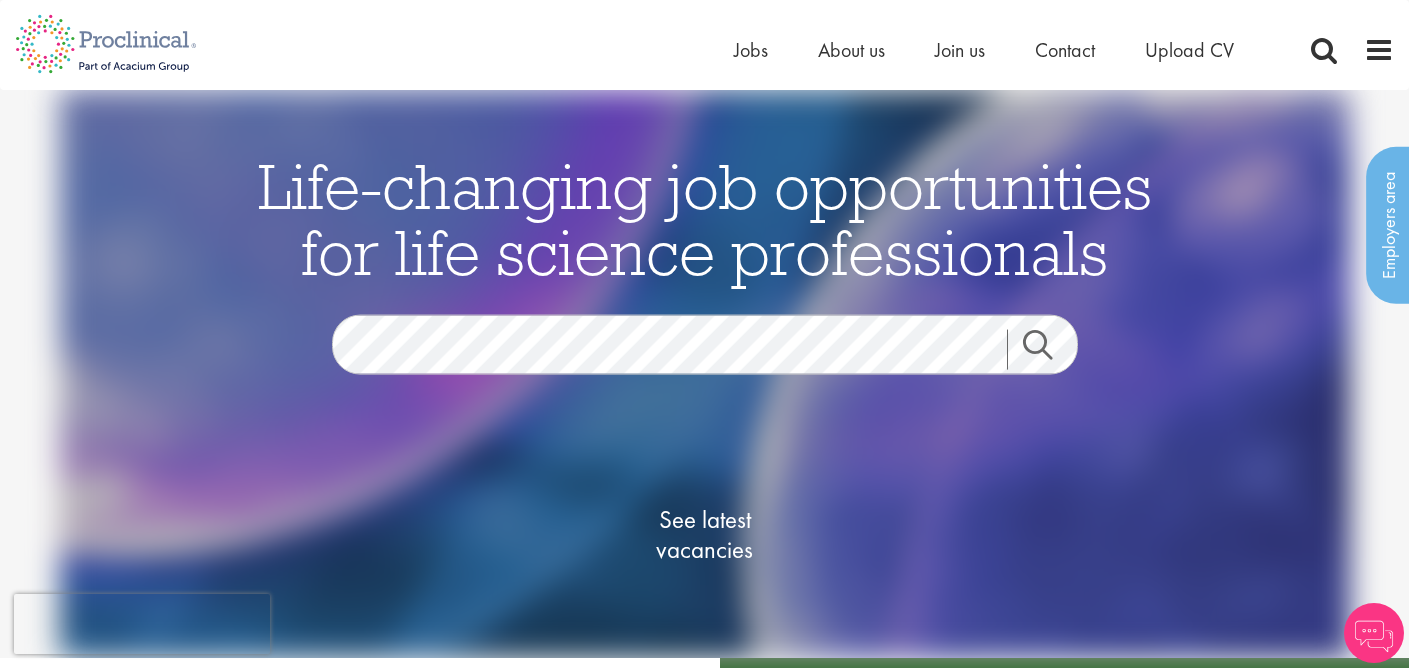 scroll, scrollTop: 0, scrollLeft: 0, axis: both 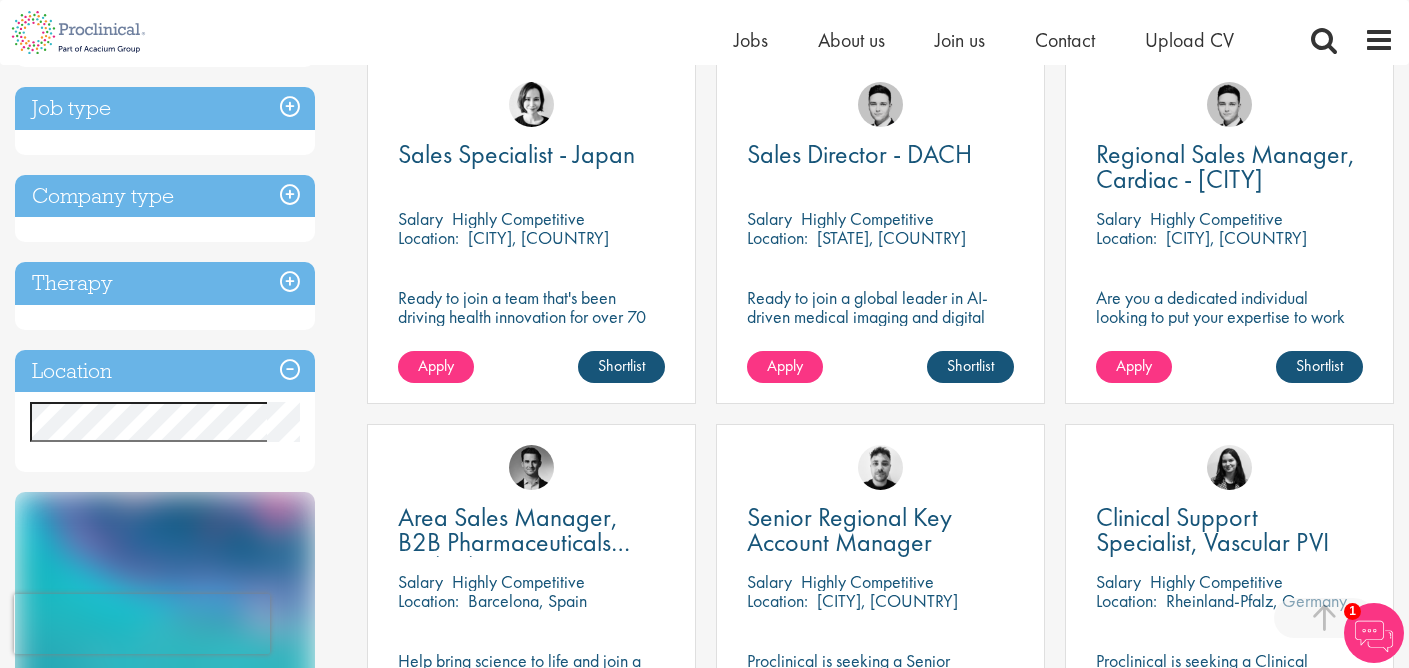click on "Sales Specialist - [COUNTRY]
Salary
Highly Competitive
Location:
[CITY], [COUNTRY]
[FIRST] [LAST]" at bounding box center (531, 232) 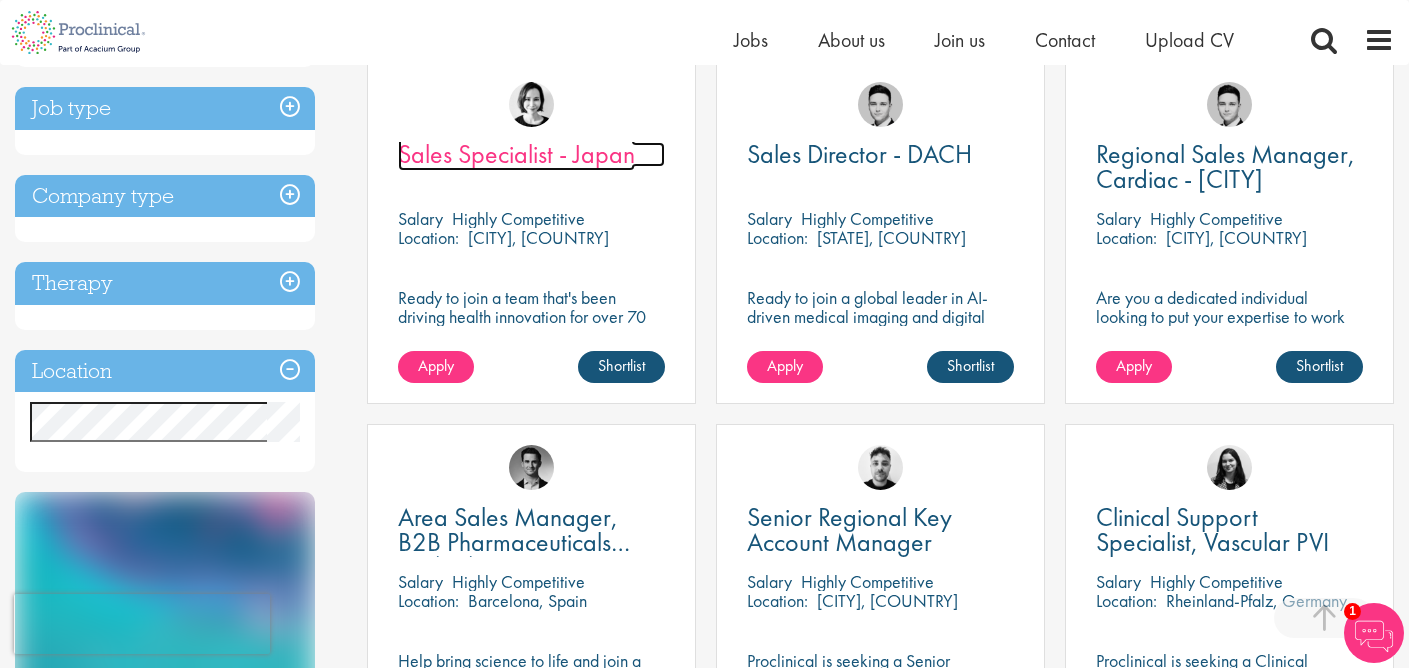 click on "Sales Specialist - Japan" at bounding box center [516, 154] 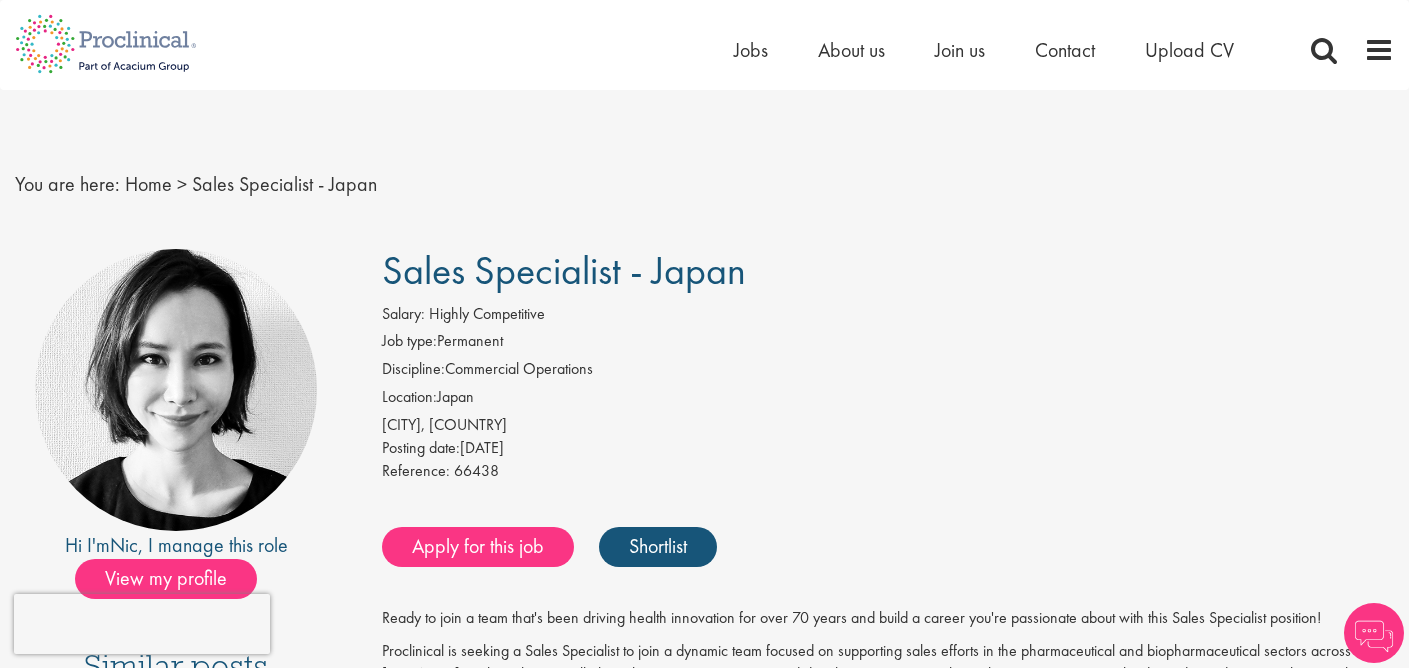 scroll, scrollTop: 0, scrollLeft: 0, axis: both 